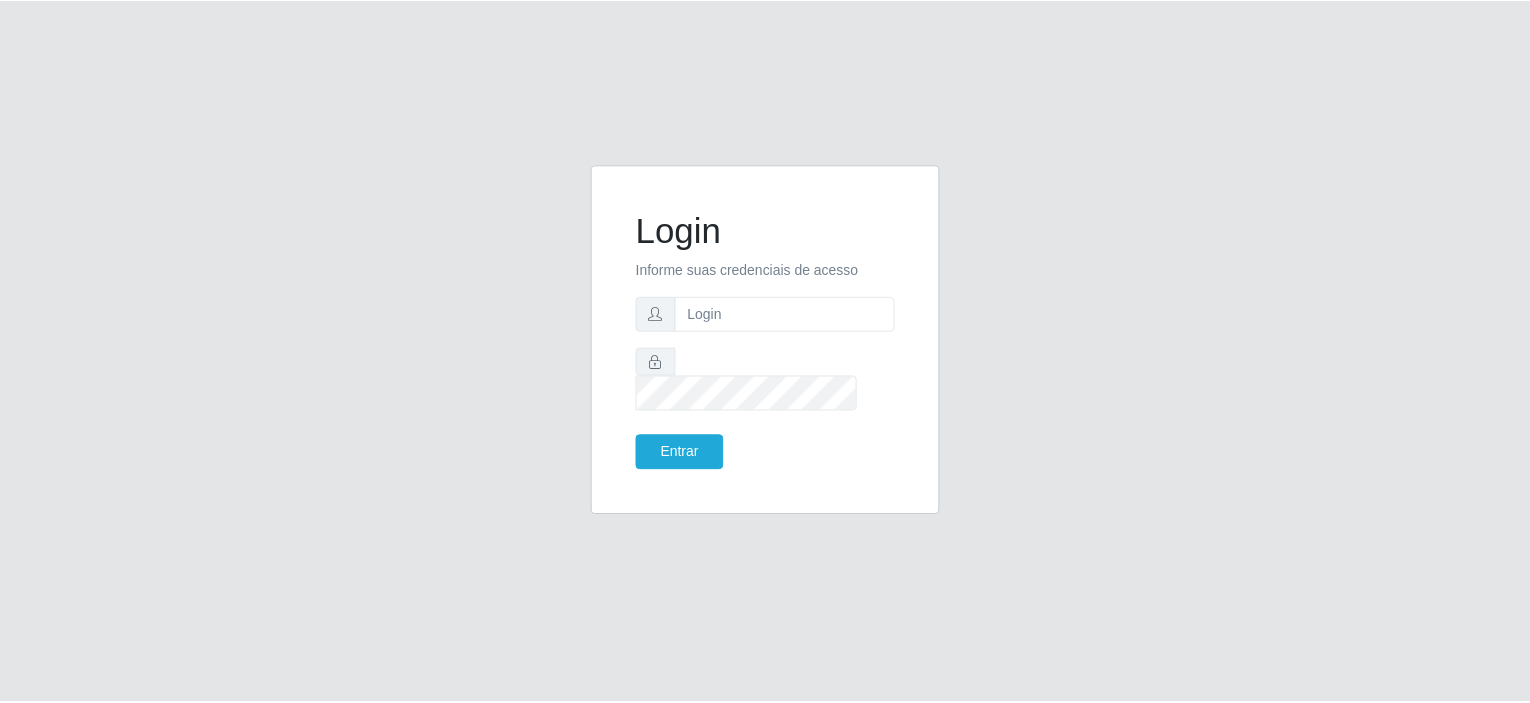 scroll, scrollTop: 0, scrollLeft: 0, axis: both 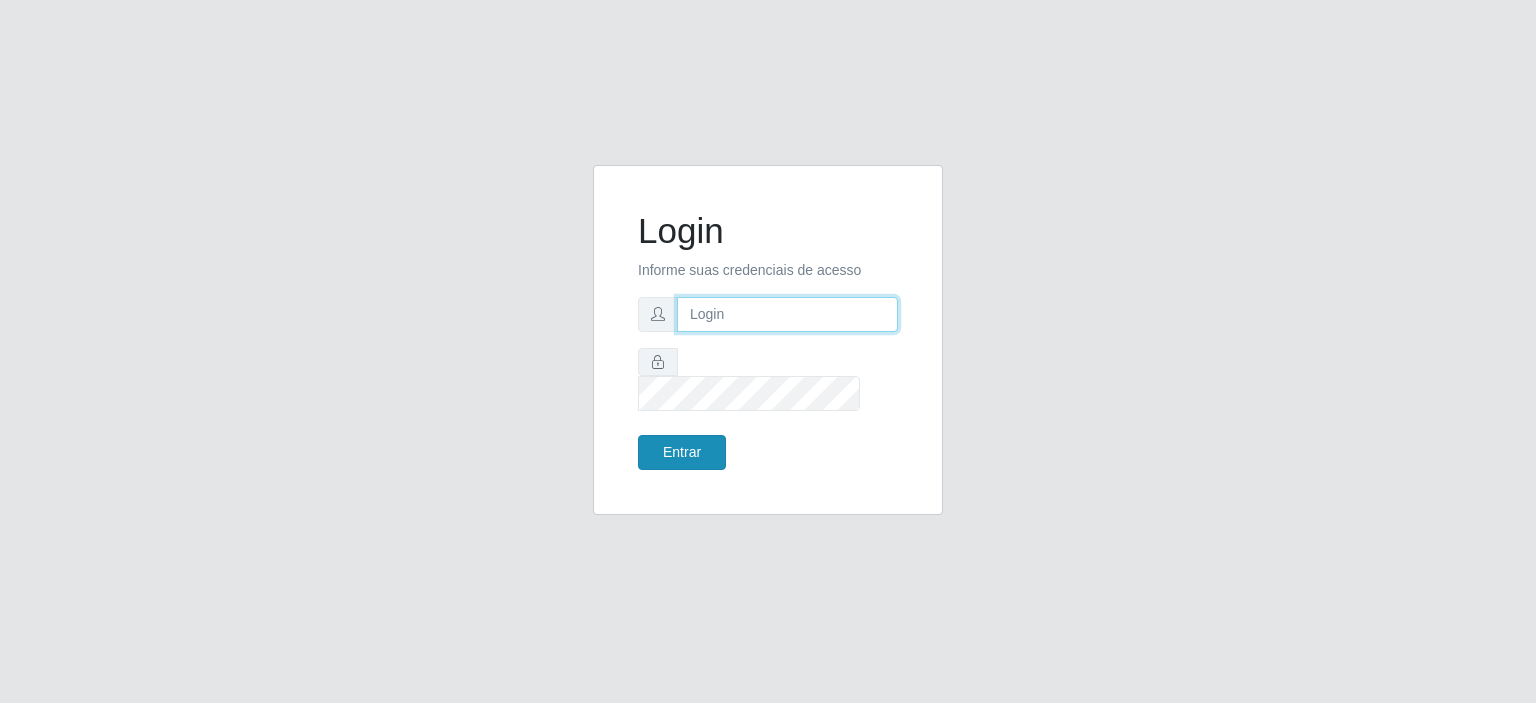 type on "johnrelley27@gmail.com" 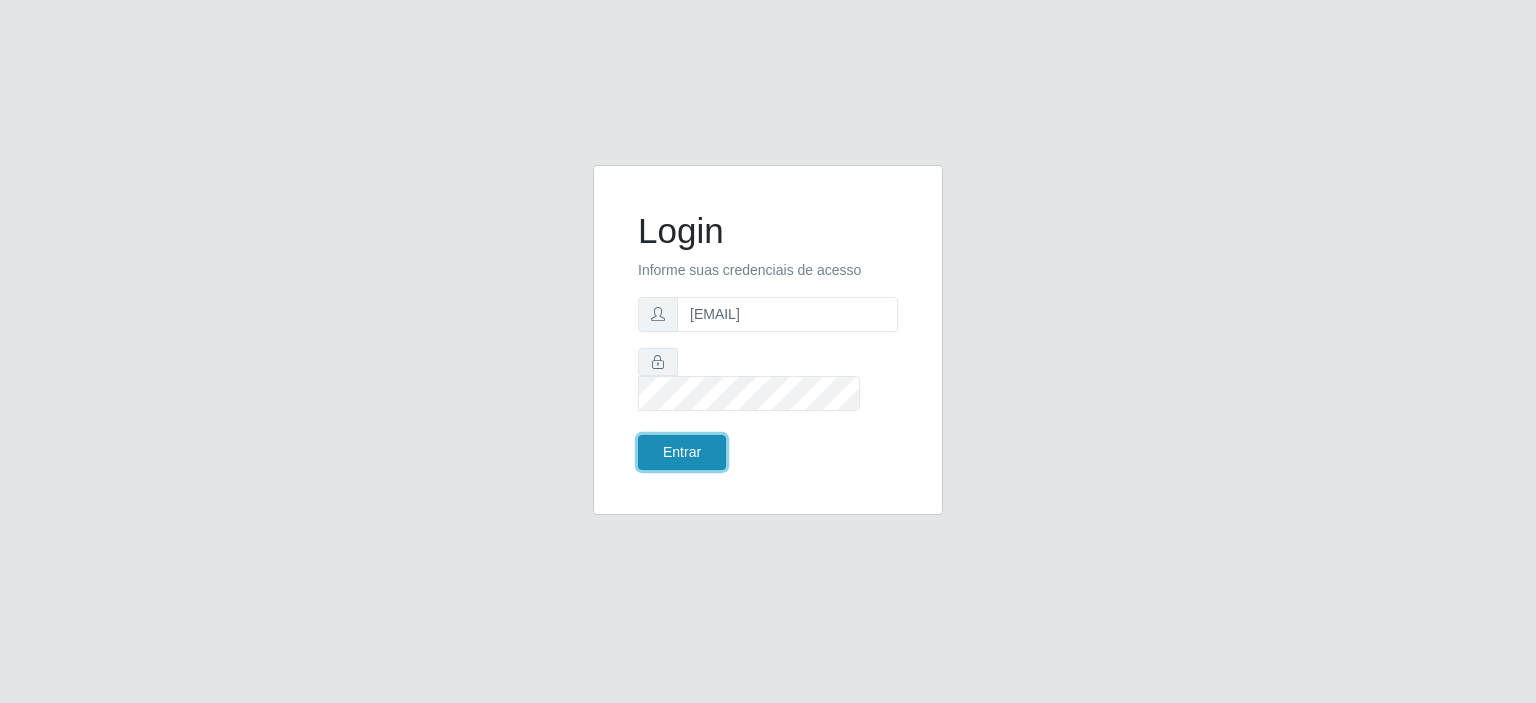 click on "Entrar" at bounding box center (682, 452) 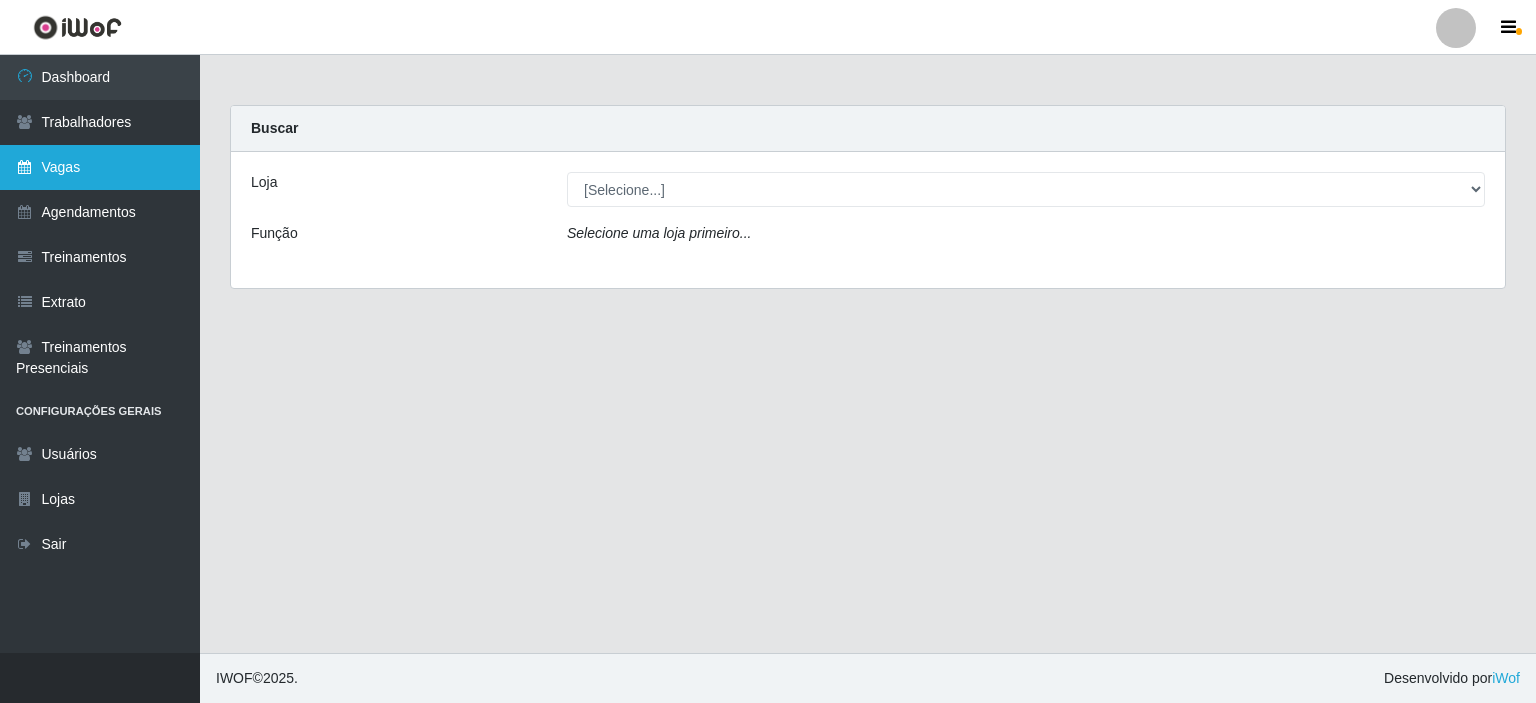 click on "Vagas" at bounding box center [100, 167] 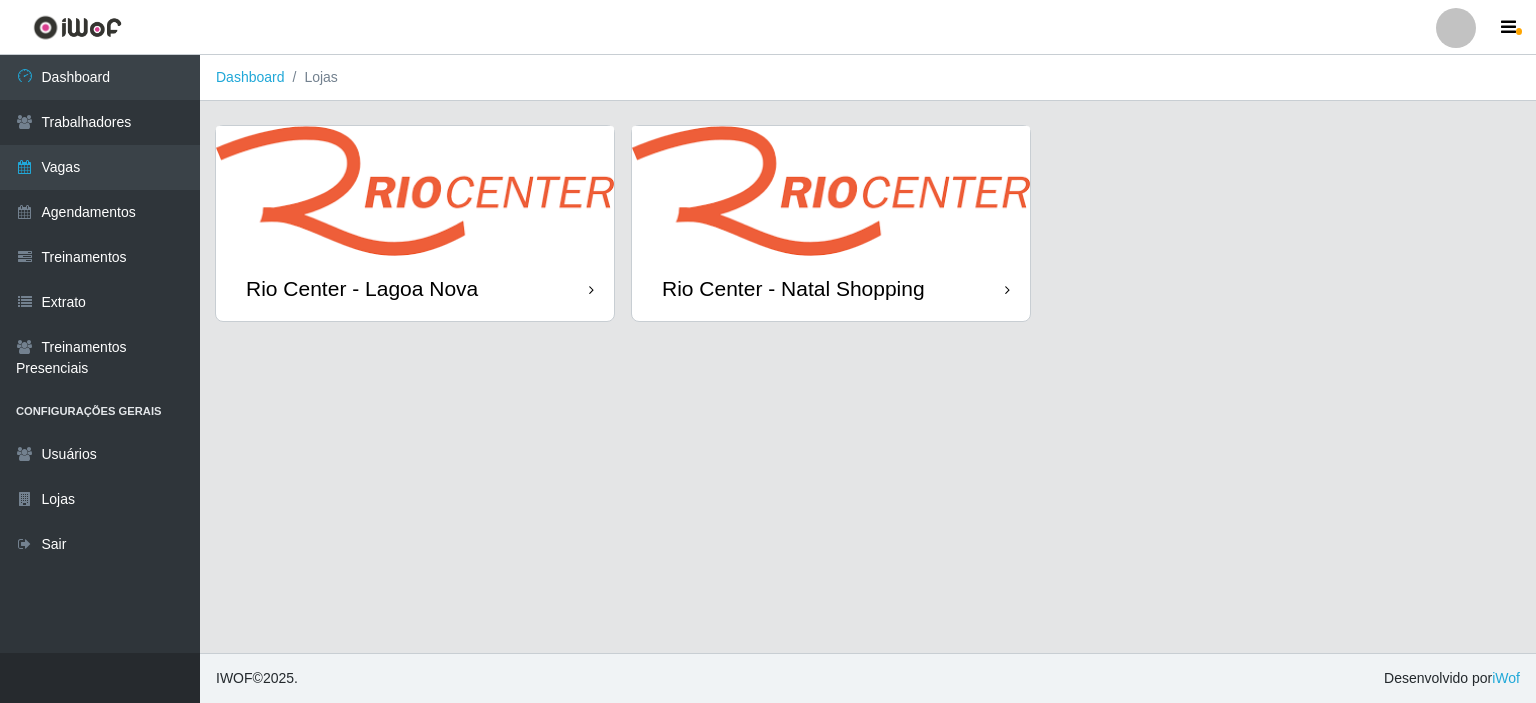 click at bounding box center (831, 191) 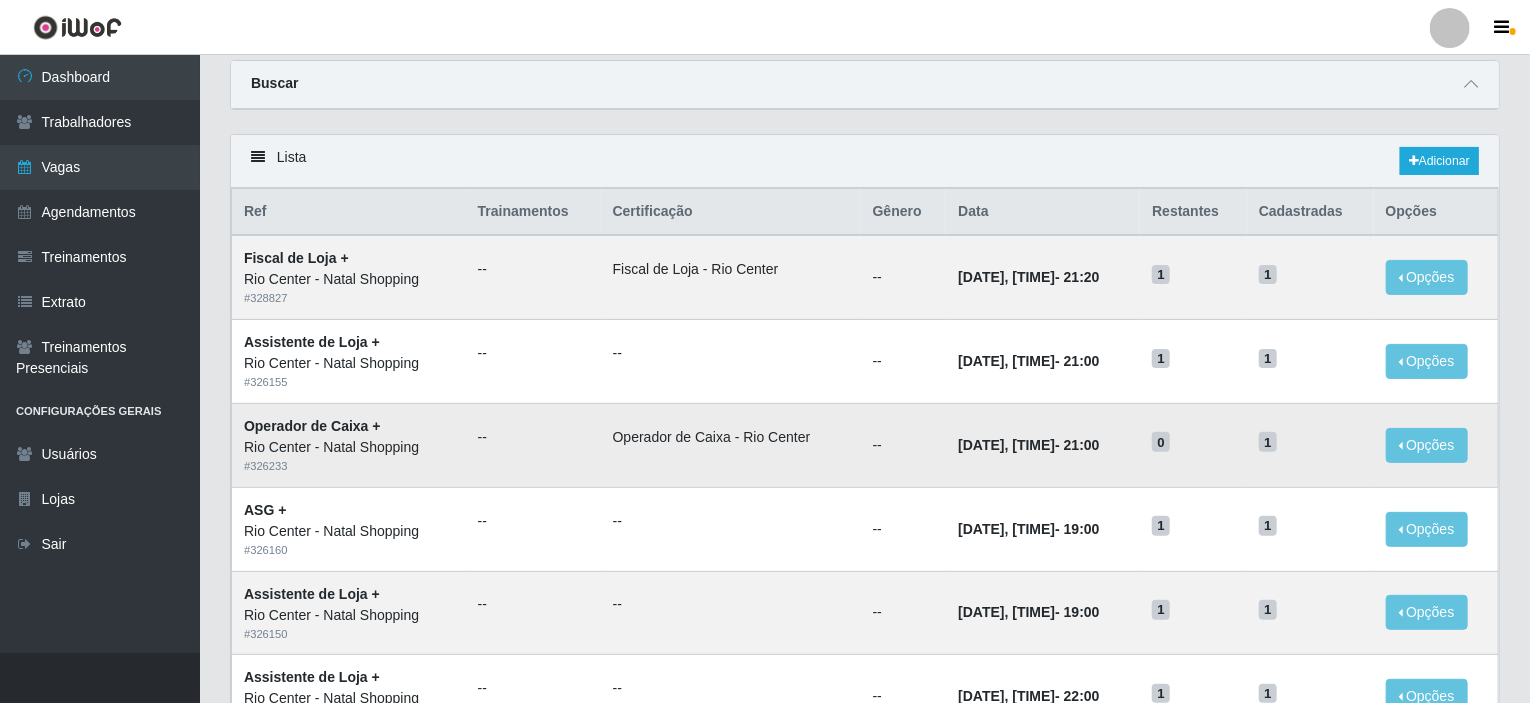 scroll, scrollTop: 100, scrollLeft: 0, axis: vertical 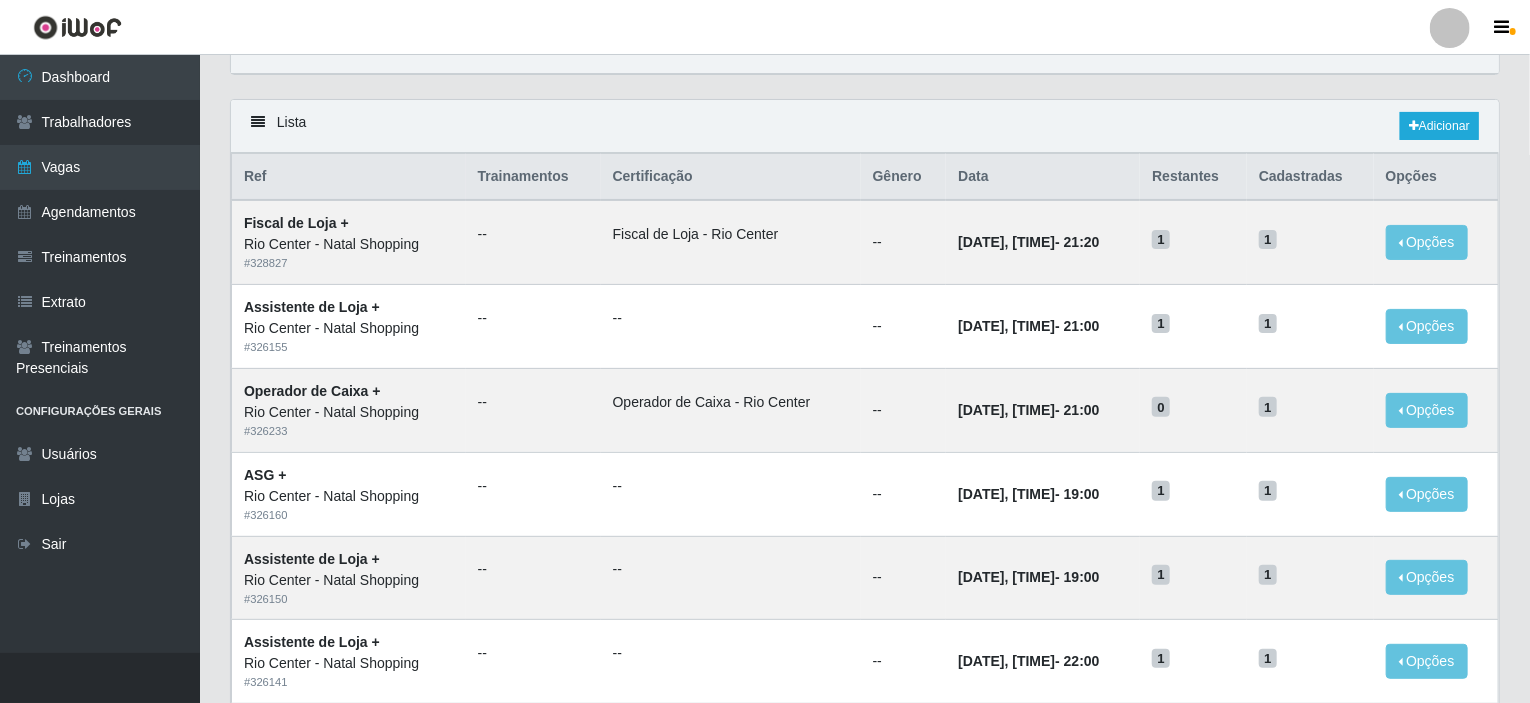 click on "Lista  Adicionar" at bounding box center [865, 126] 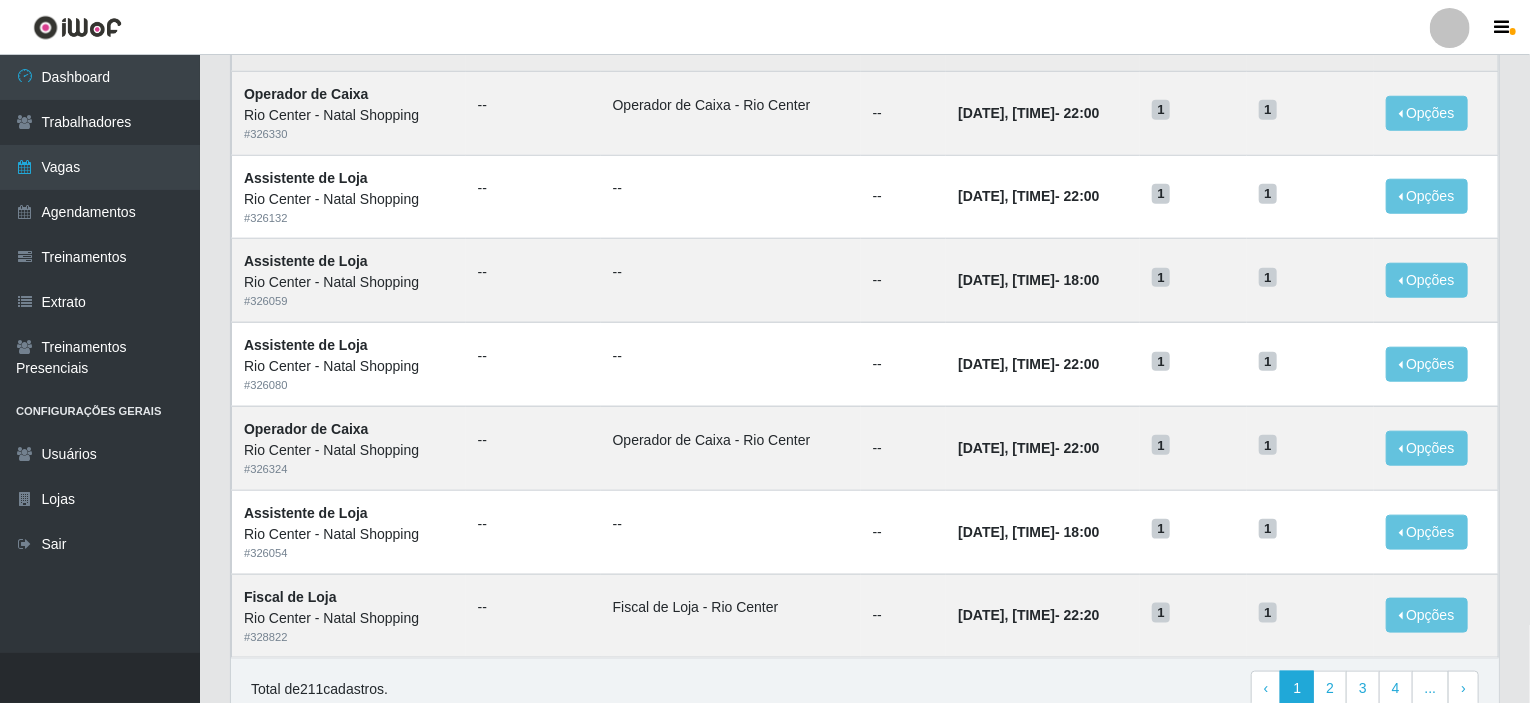 scroll, scrollTop: 985, scrollLeft: 0, axis: vertical 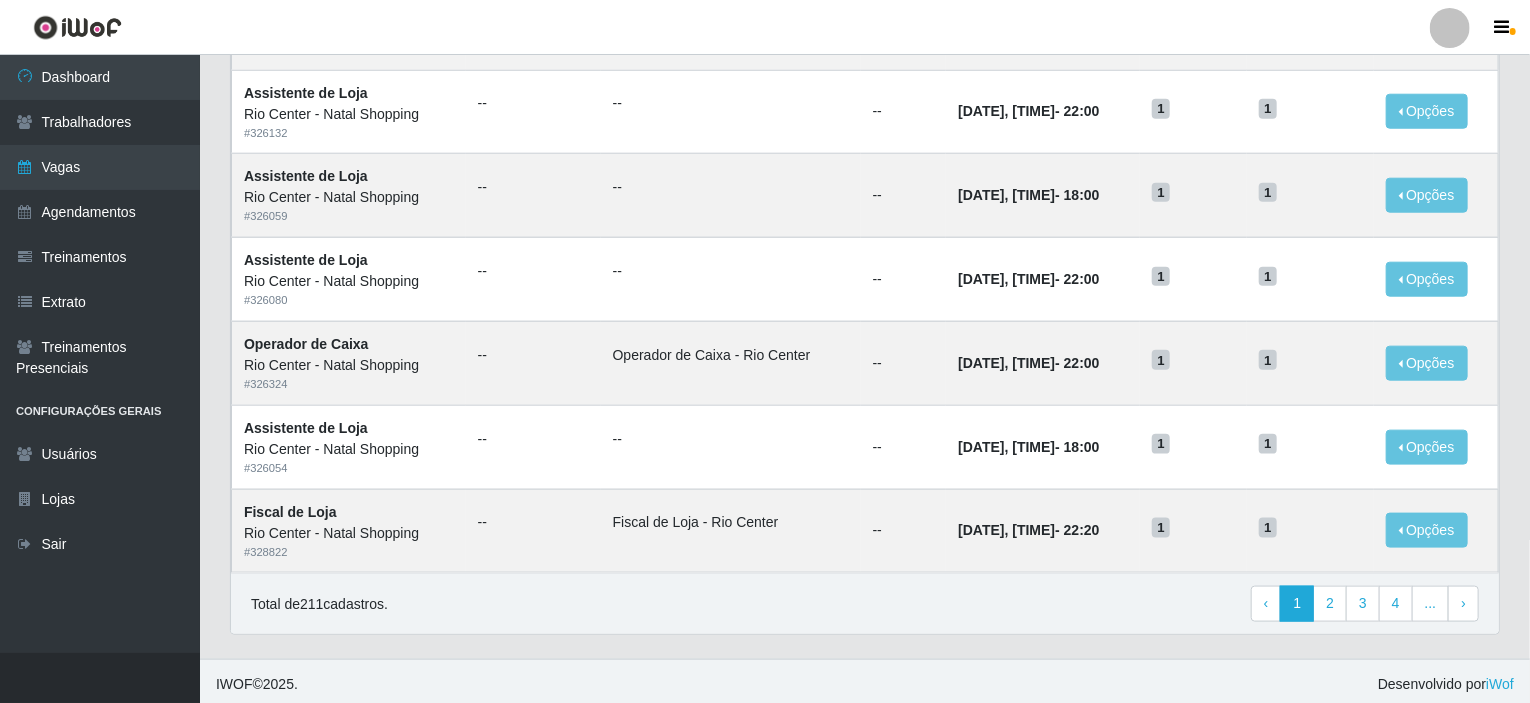 click on "Total de  211  cadastros. ‹ Previous 1 2 3 4 ... › Next" at bounding box center (865, 604) 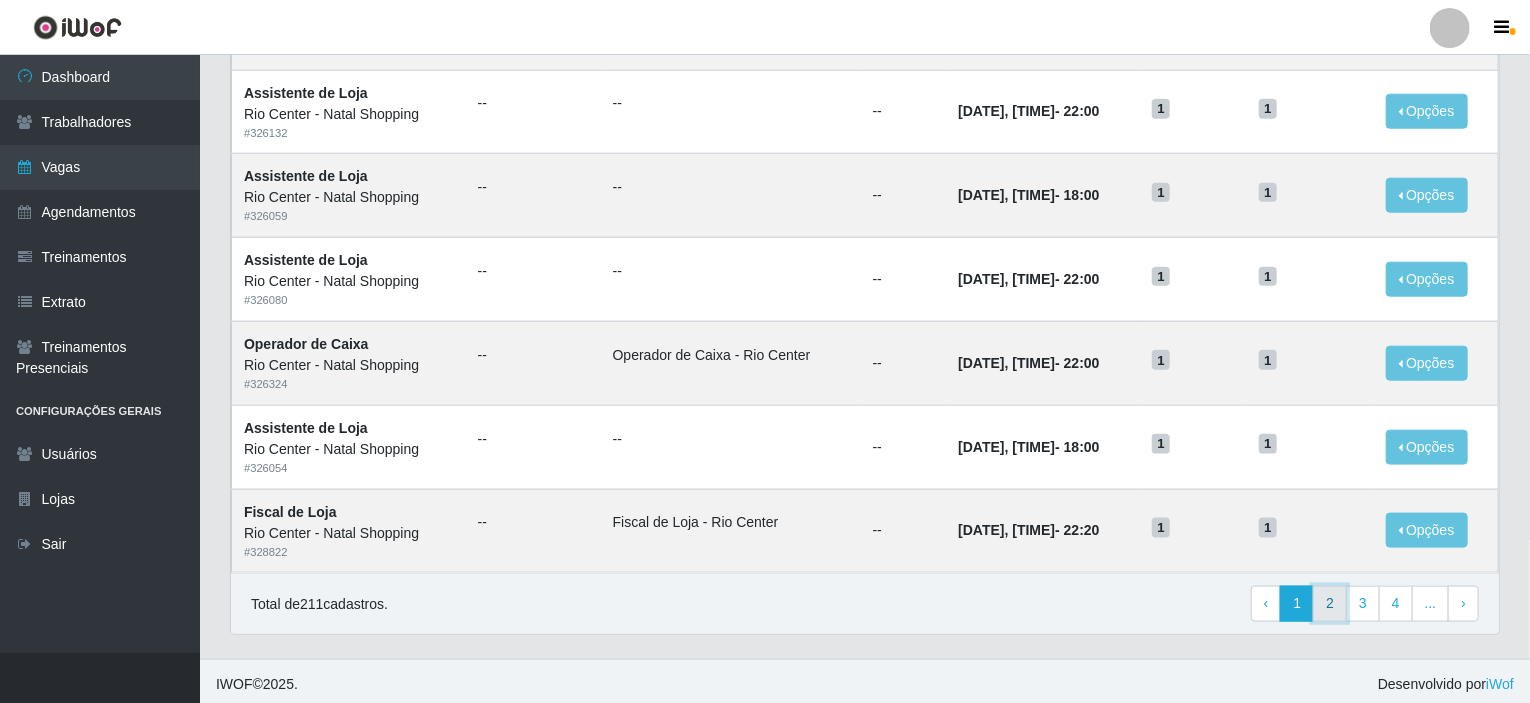 click on "2" at bounding box center [1330, 604] 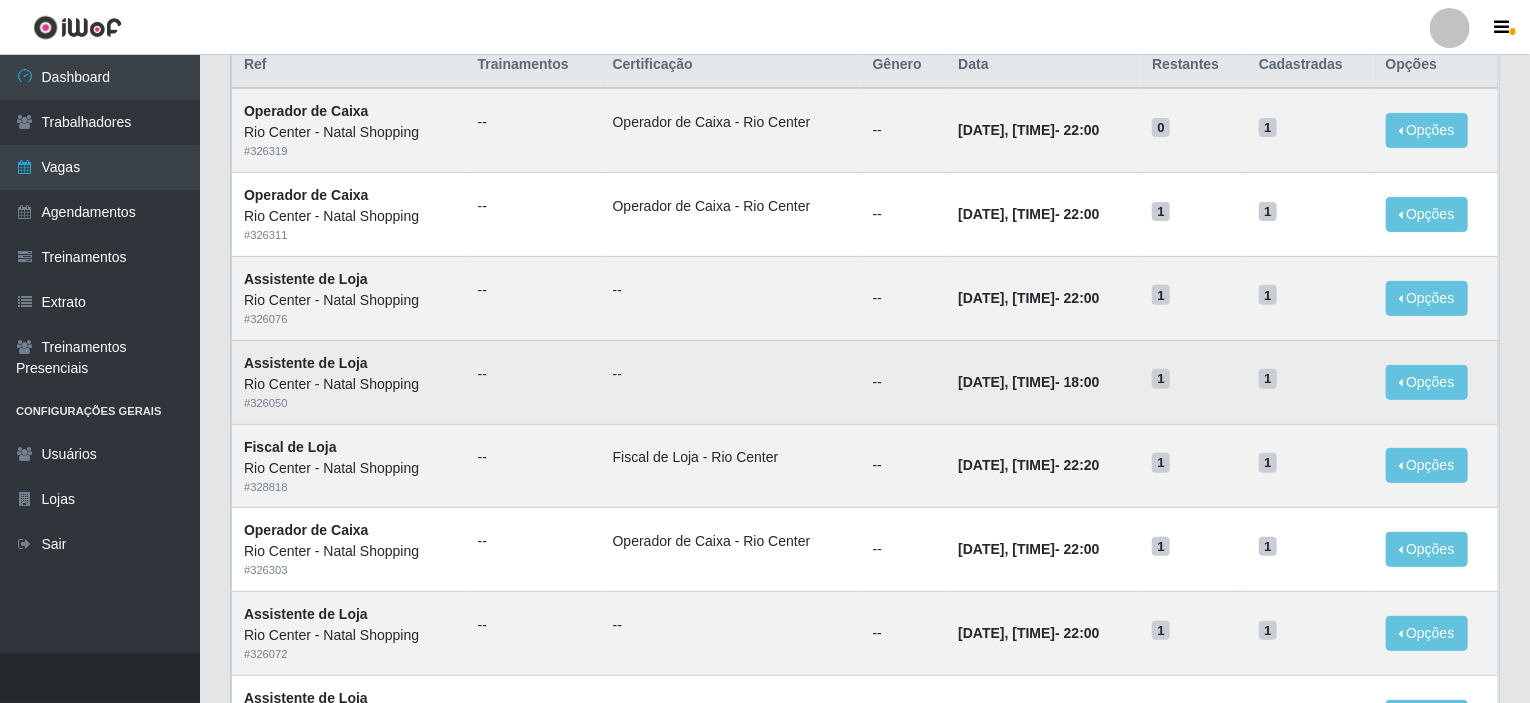 scroll, scrollTop: 300, scrollLeft: 0, axis: vertical 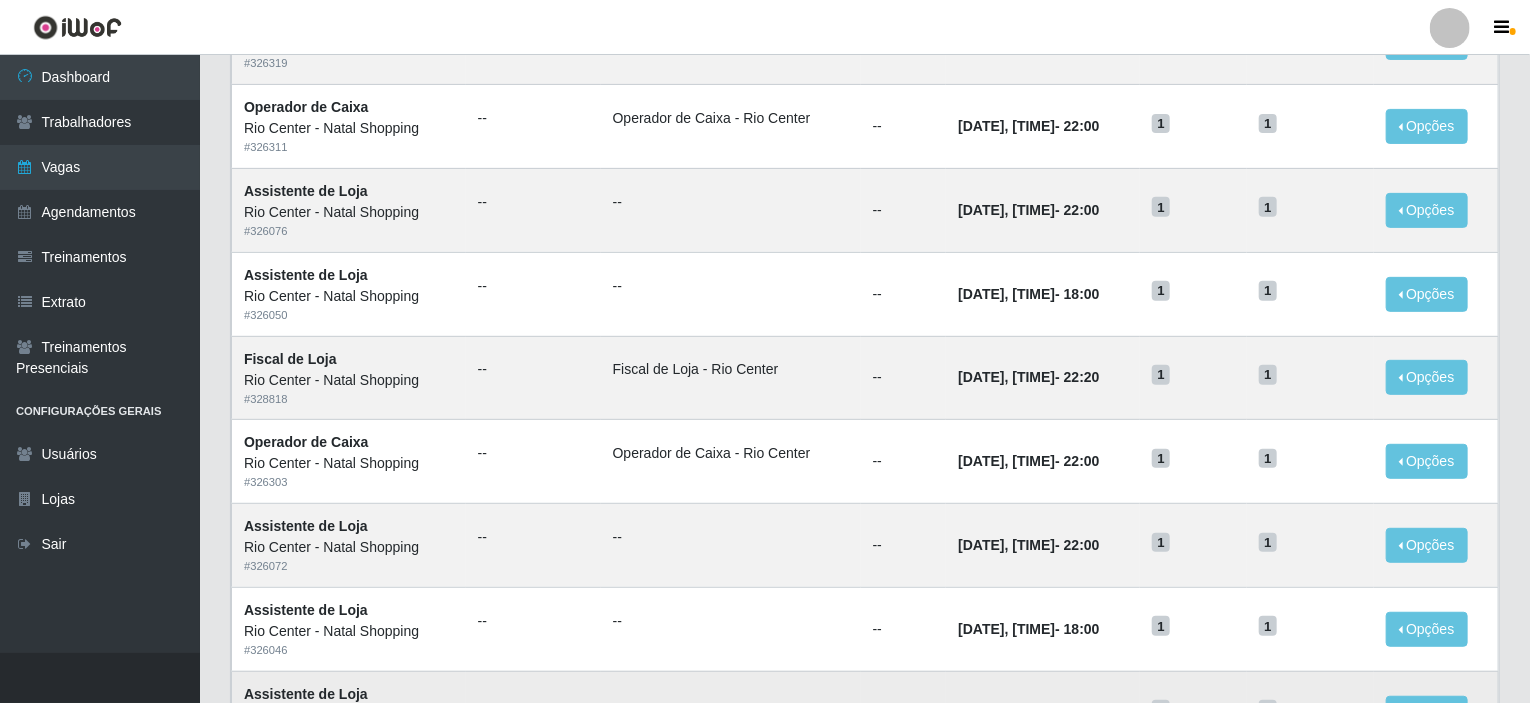 click on "25/08/2025, 16:00  -   22:00" at bounding box center [1043, 713] 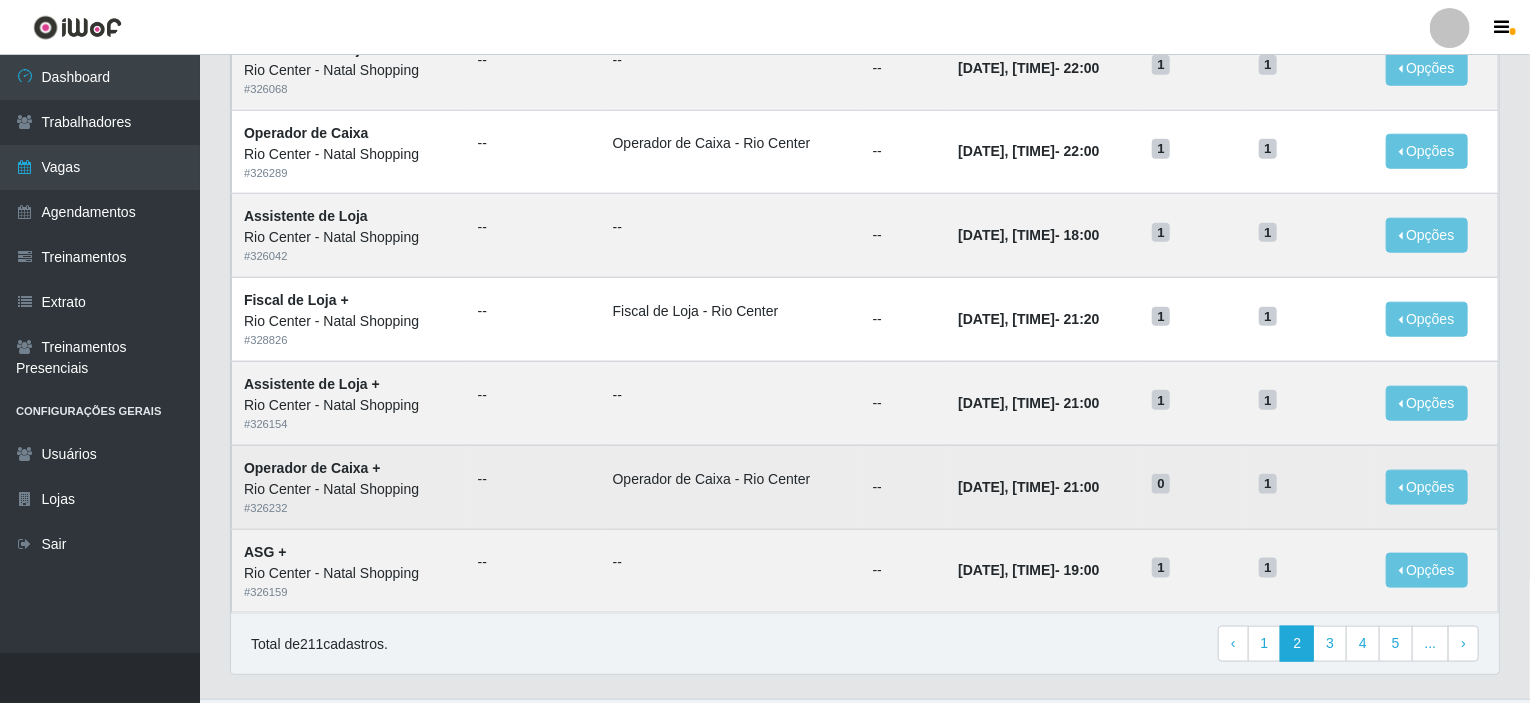 scroll, scrollTop: 985, scrollLeft: 0, axis: vertical 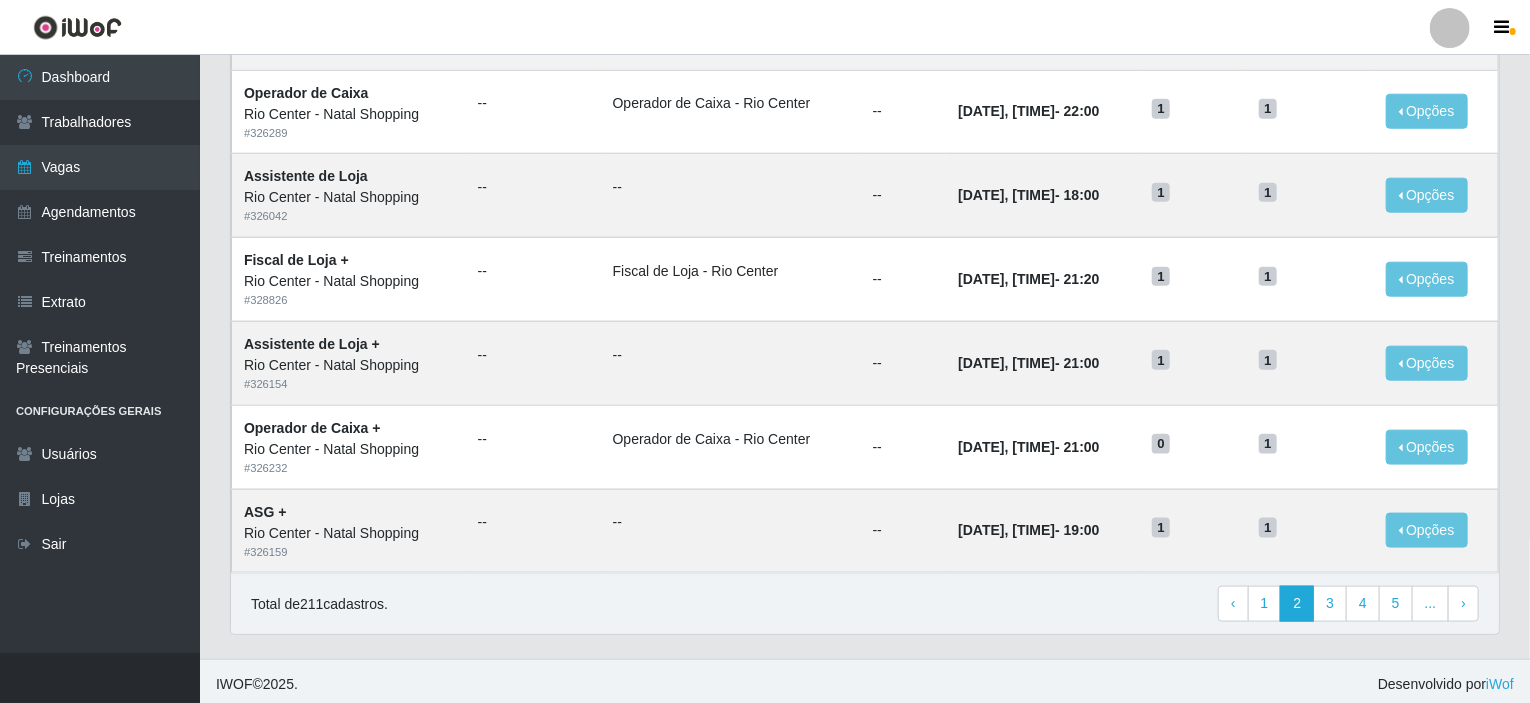 click on "Total de  211  cadastros. ‹ Previous 1 2 3 4 5 ... › Next" at bounding box center (865, 604) 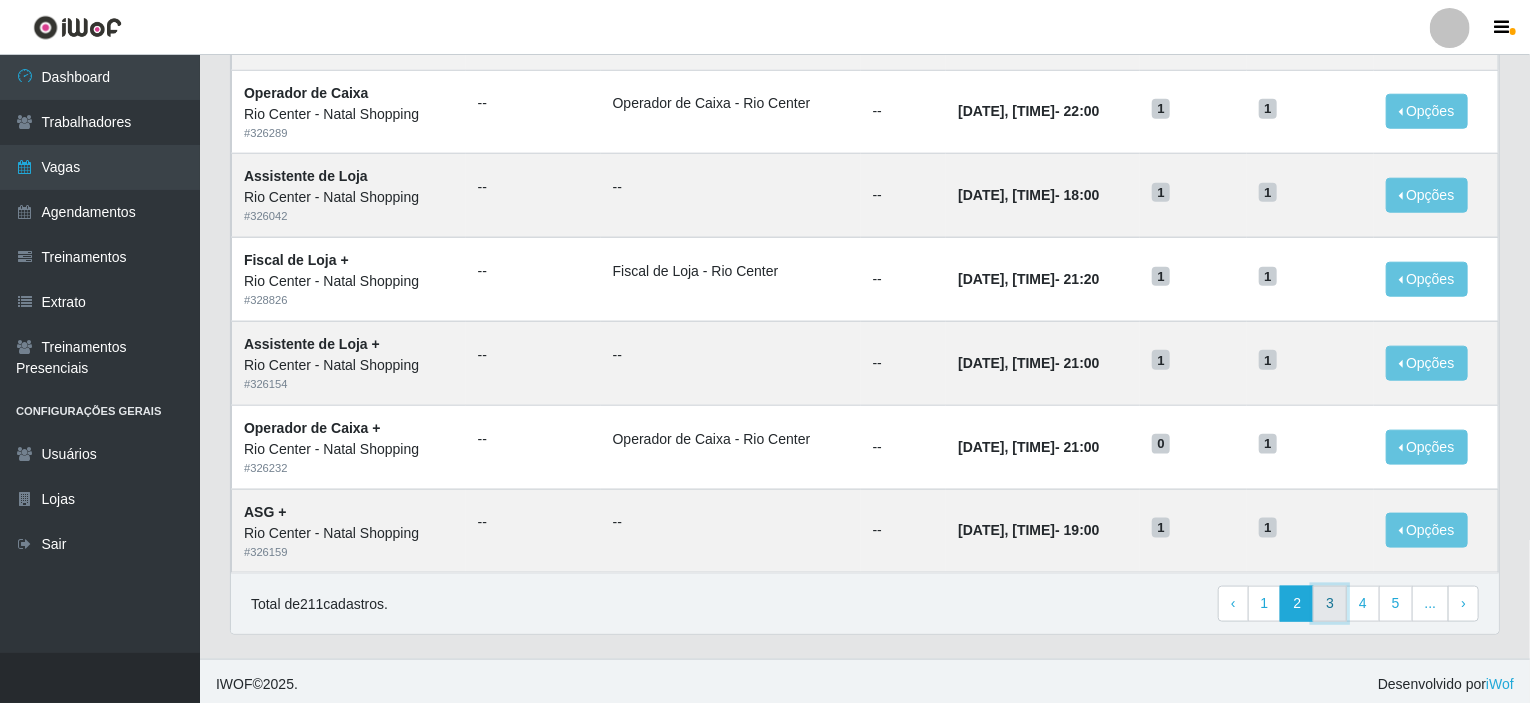 click on "3" at bounding box center [1330, 604] 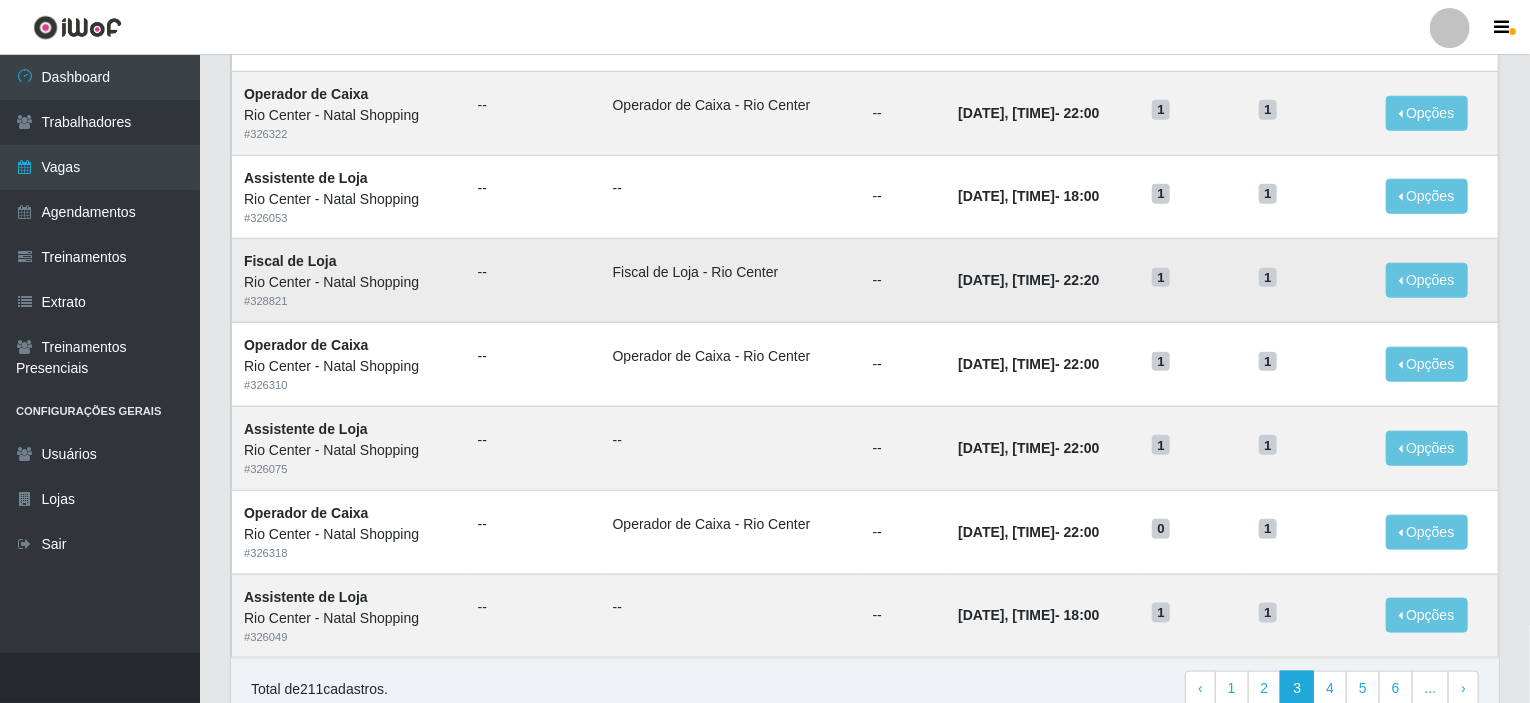 scroll, scrollTop: 985, scrollLeft: 0, axis: vertical 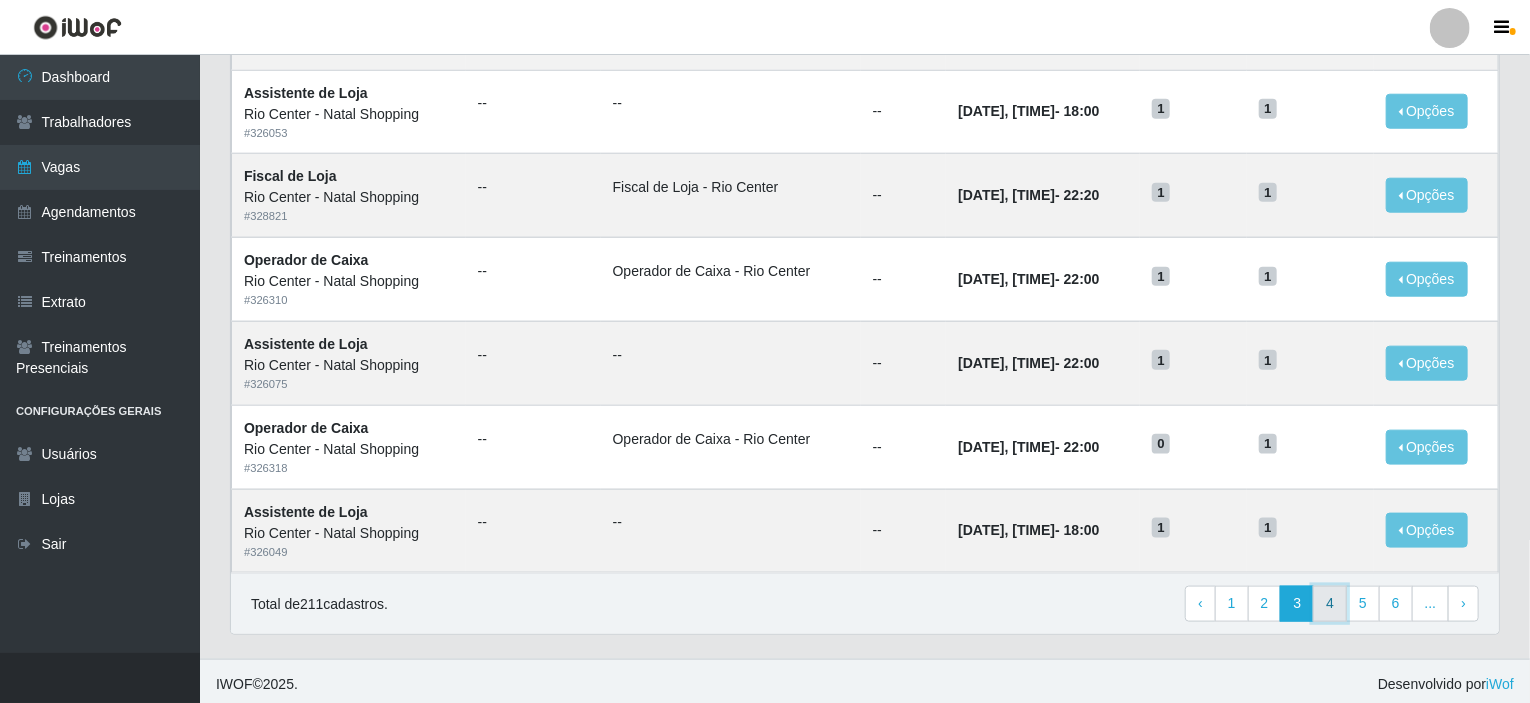 click on "4" at bounding box center (1330, 604) 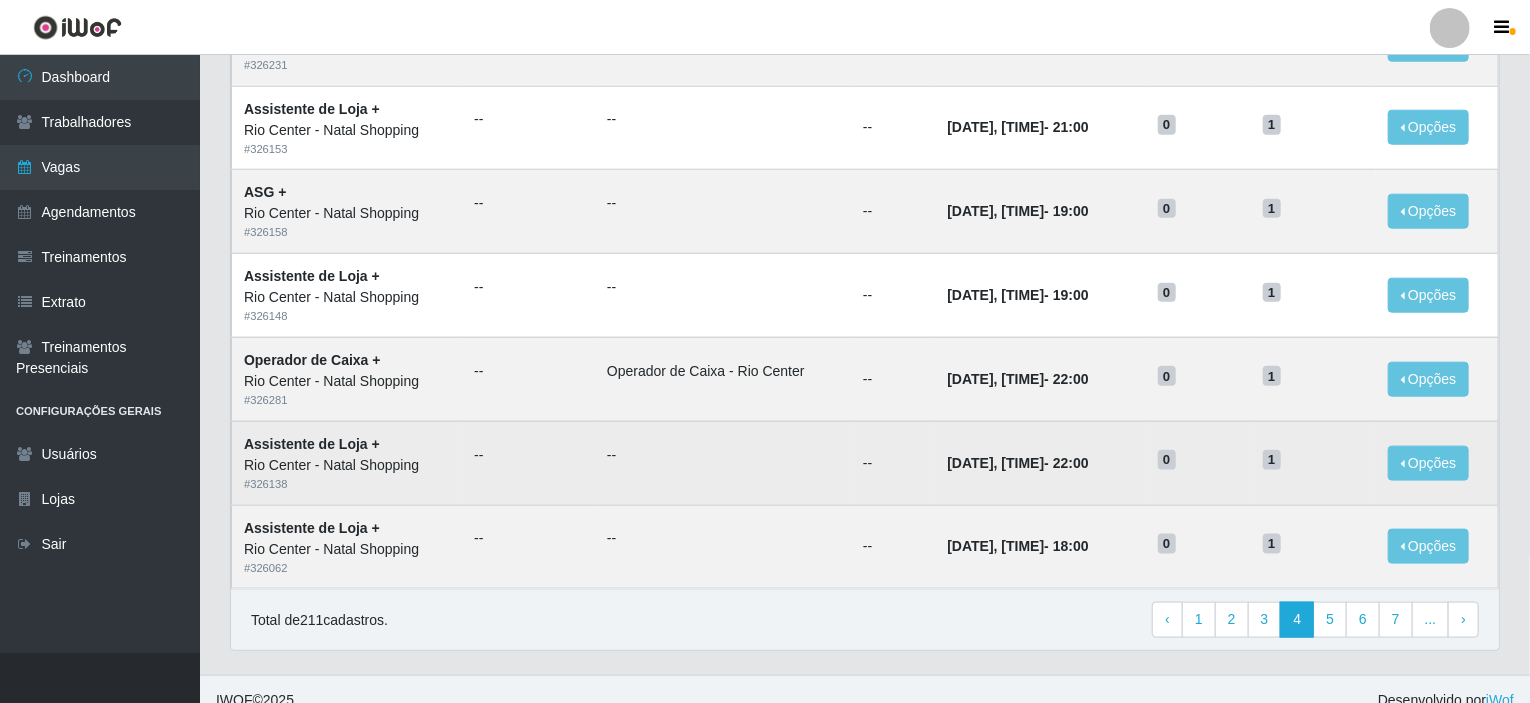 scroll, scrollTop: 985, scrollLeft: 0, axis: vertical 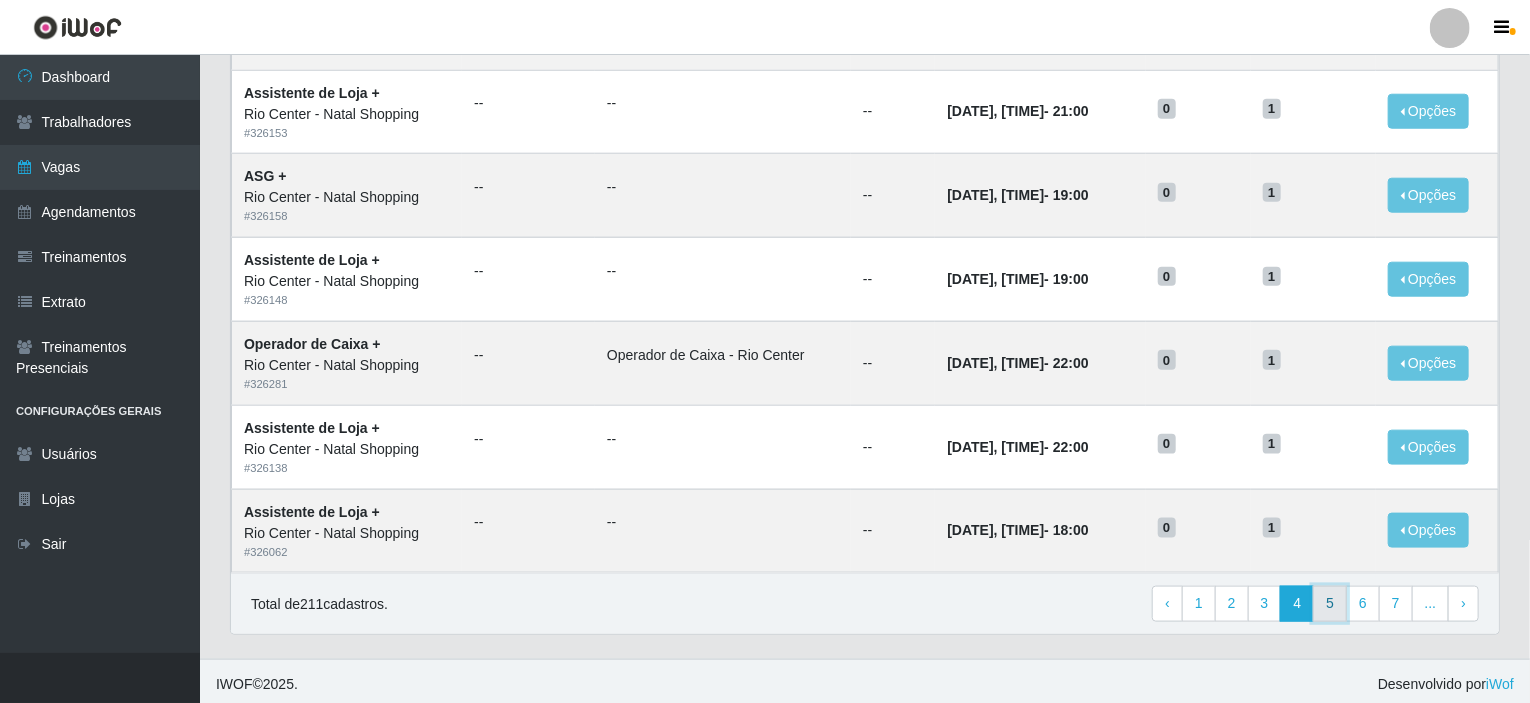 click on "5" at bounding box center (1330, 604) 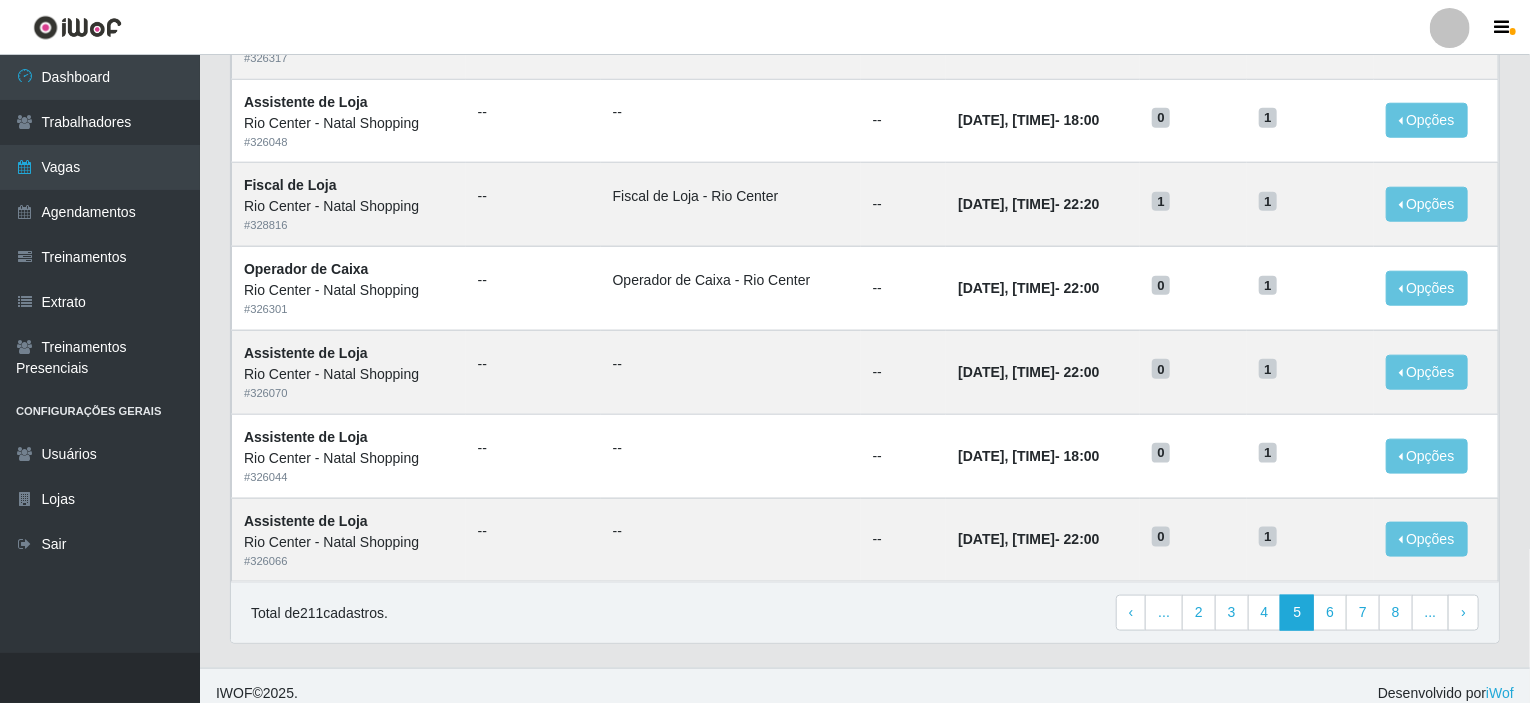 scroll, scrollTop: 985, scrollLeft: 0, axis: vertical 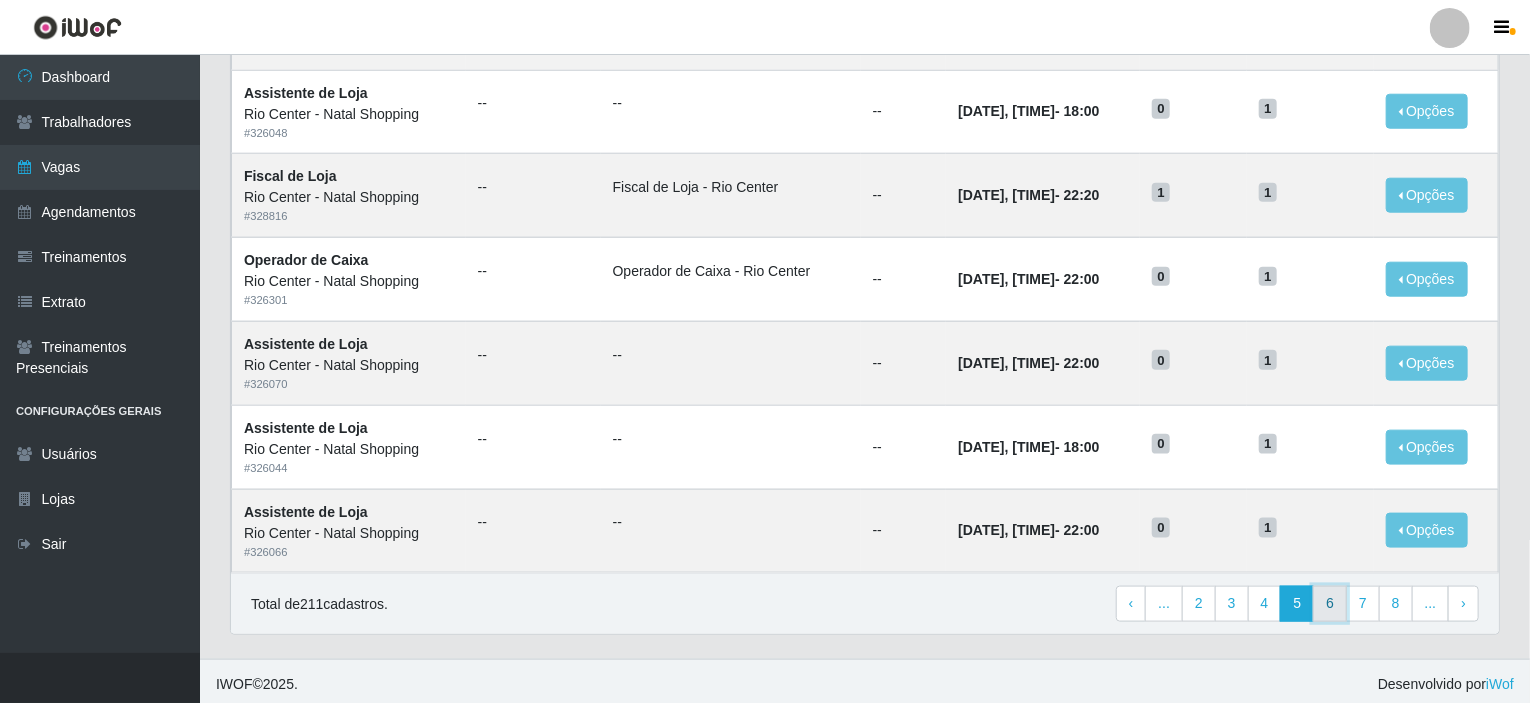 click on "6" at bounding box center (1330, 604) 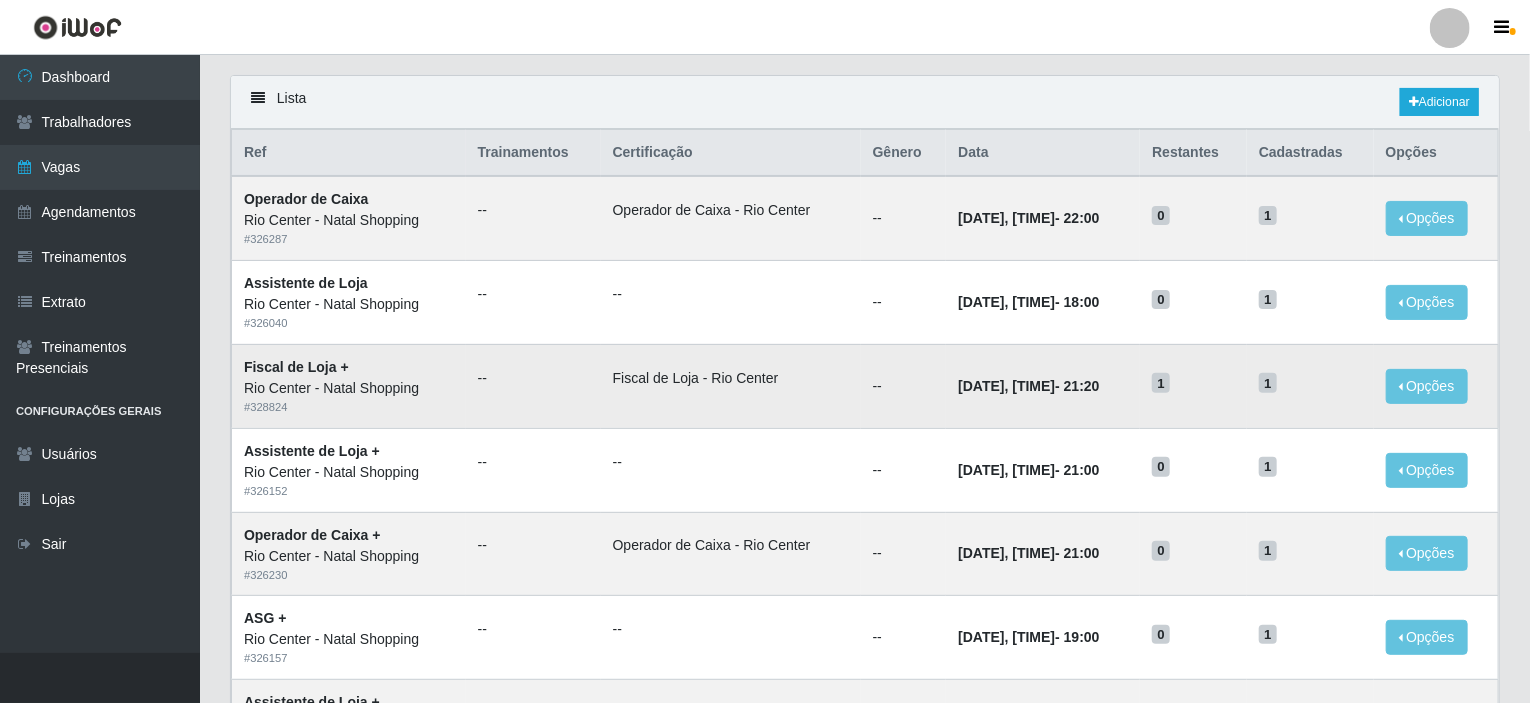 scroll, scrollTop: 200, scrollLeft: 0, axis: vertical 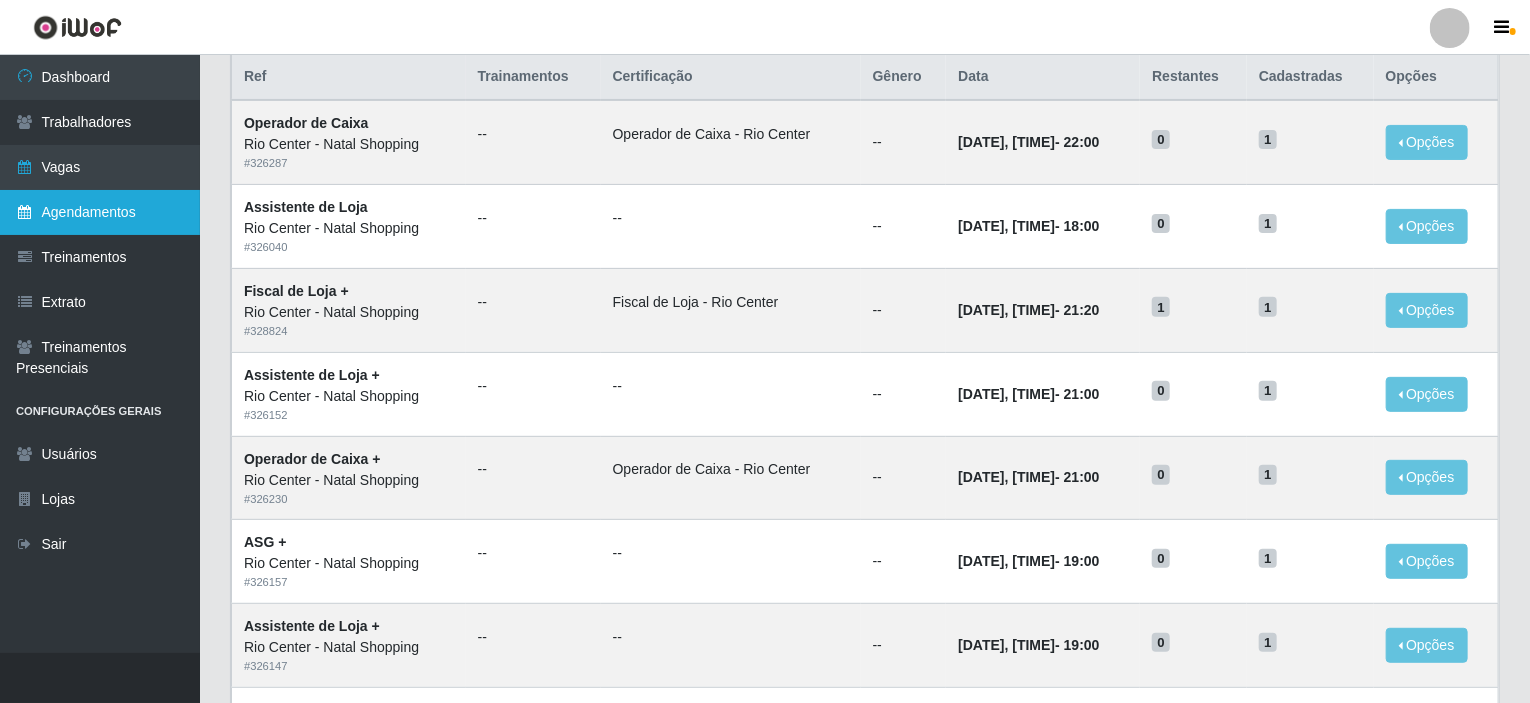 click on "Agendamentos" at bounding box center [100, 212] 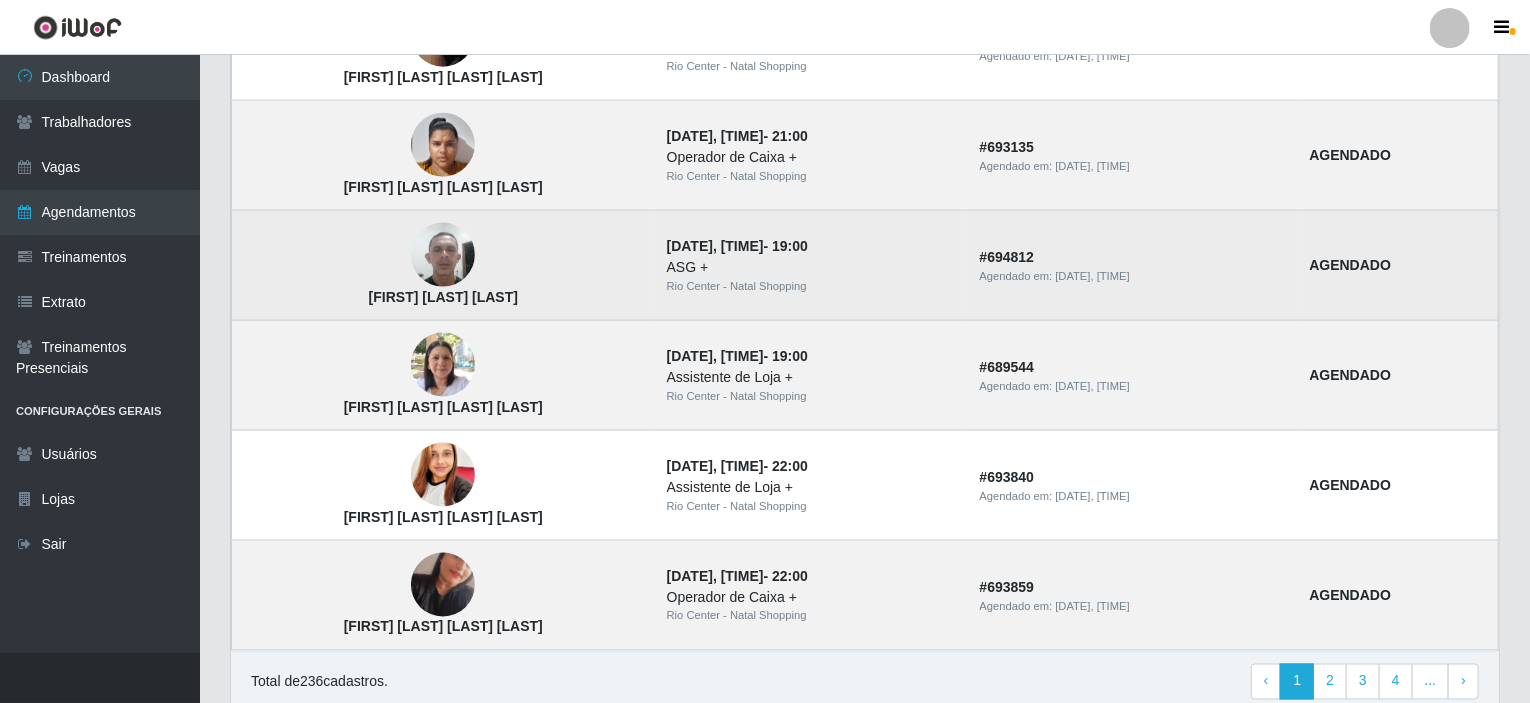 scroll, scrollTop: 1378, scrollLeft: 0, axis: vertical 